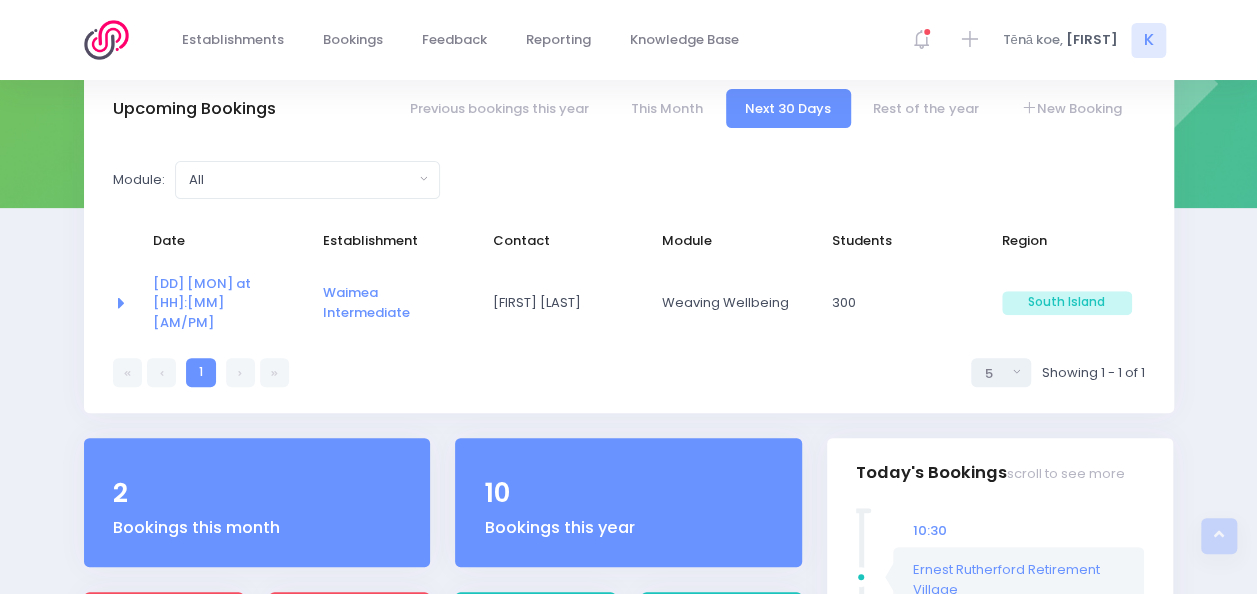 scroll, scrollTop: 229, scrollLeft: 0, axis: vertical 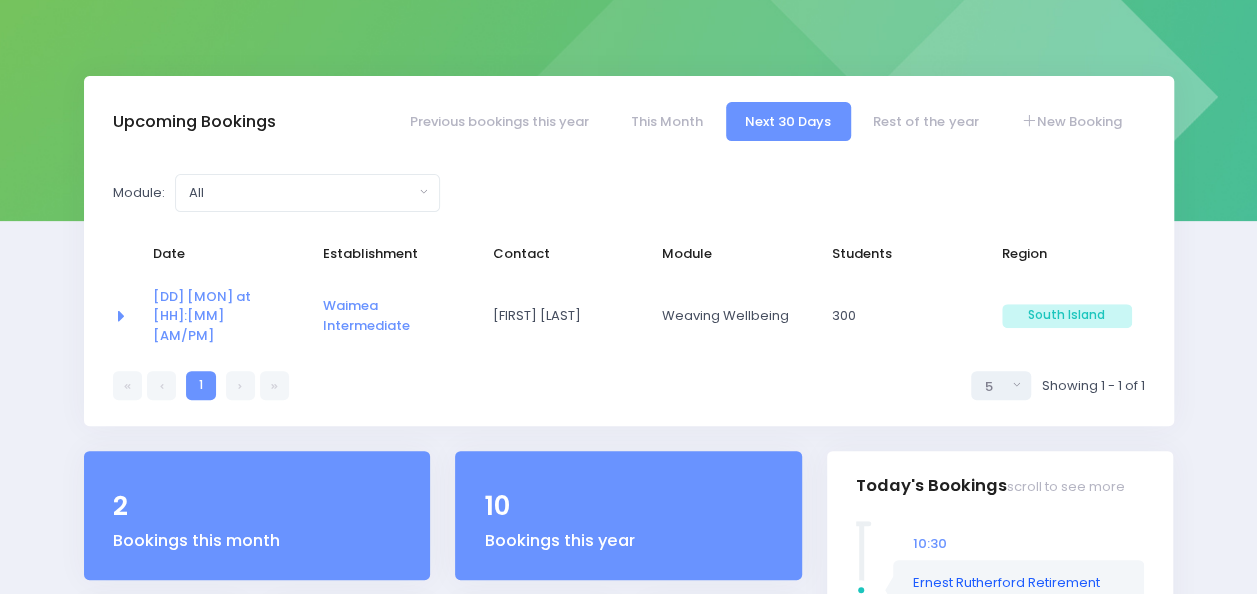 click on "Ernest Rutherford Retirement Village" at bounding box center [1006, 592] 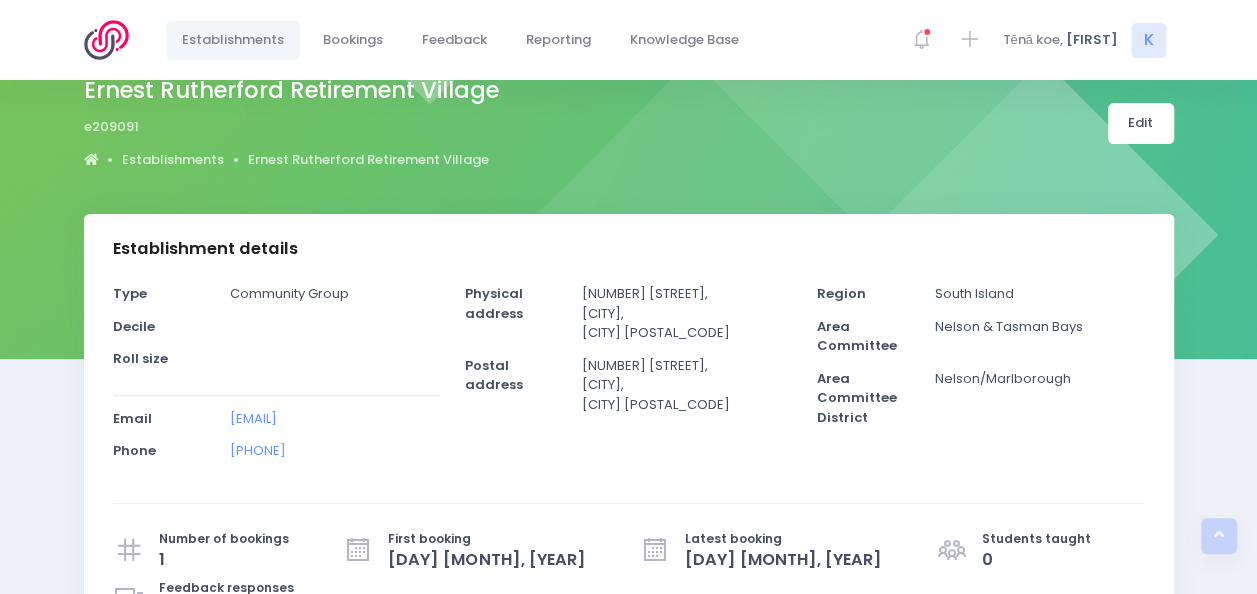 scroll, scrollTop: 0, scrollLeft: 0, axis: both 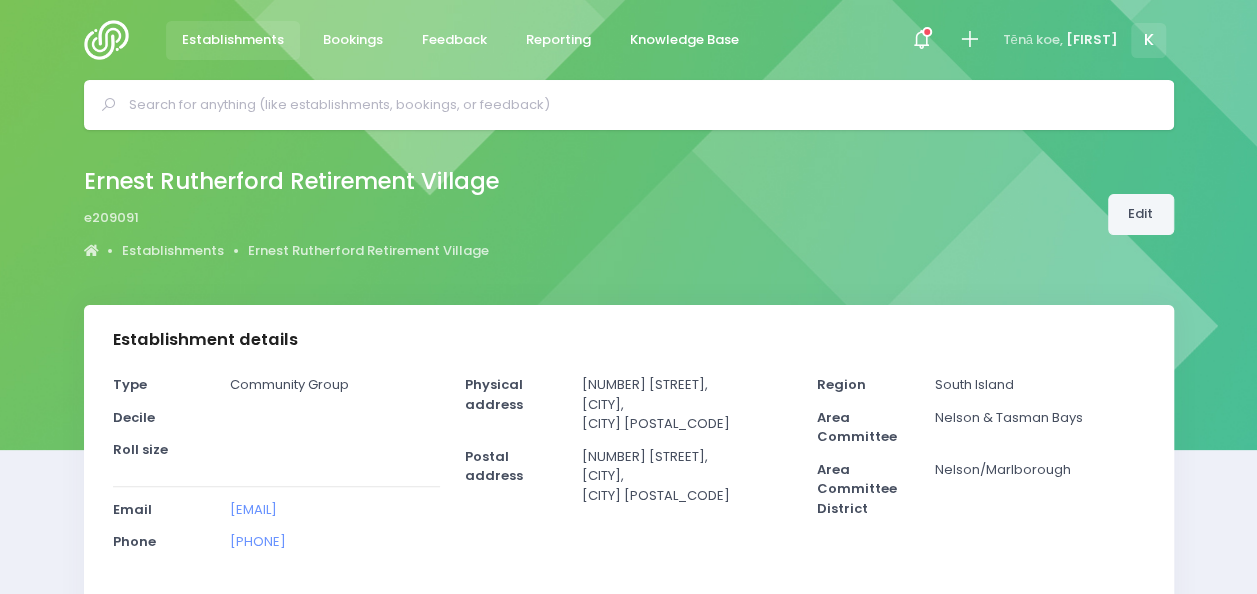 click on "Edit" at bounding box center [1141, 214] 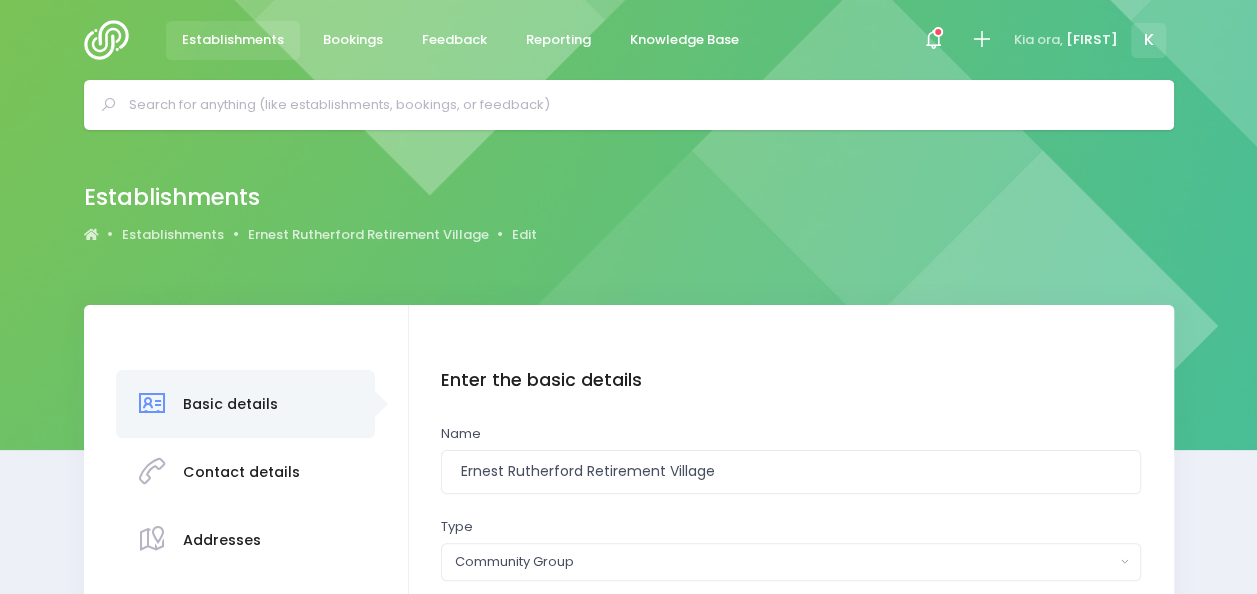 scroll, scrollTop: 299, scrollLeft: 0, axis: vertical 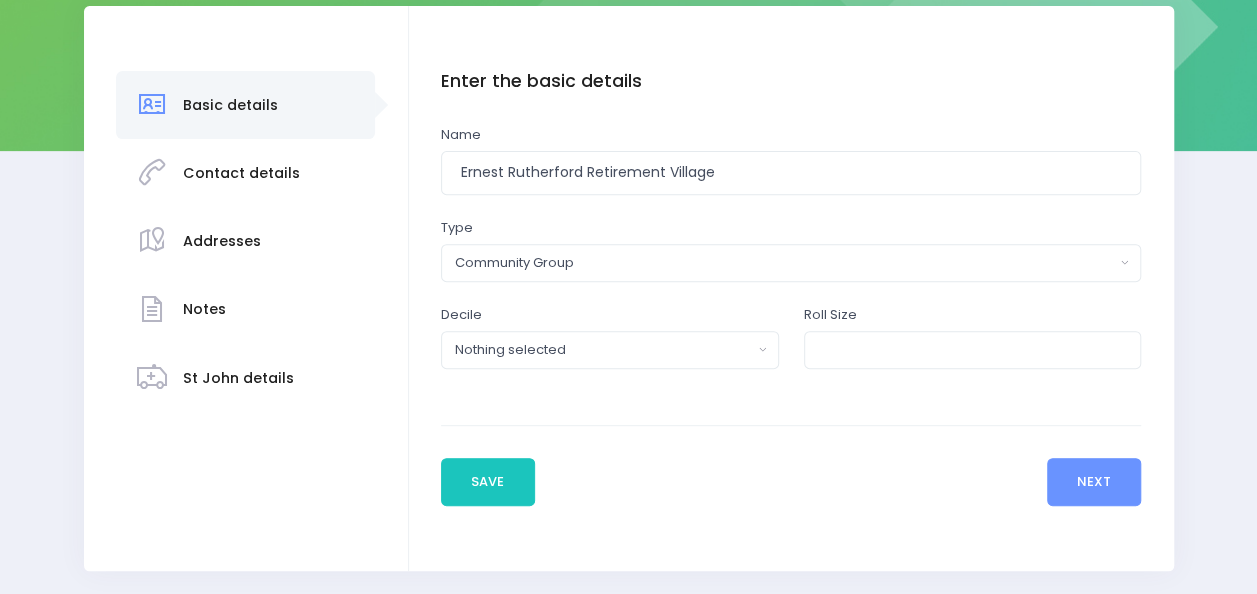 click on "Notes" at bounding box center (246, 105) 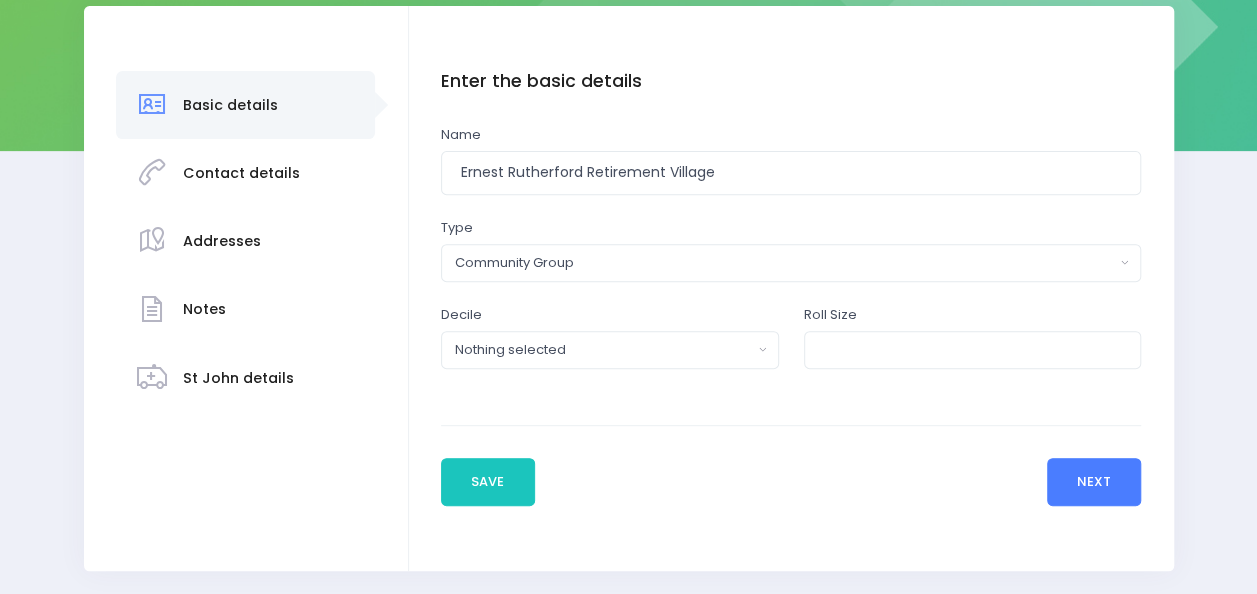 click on "Next" at bounding box center [1094, 482] 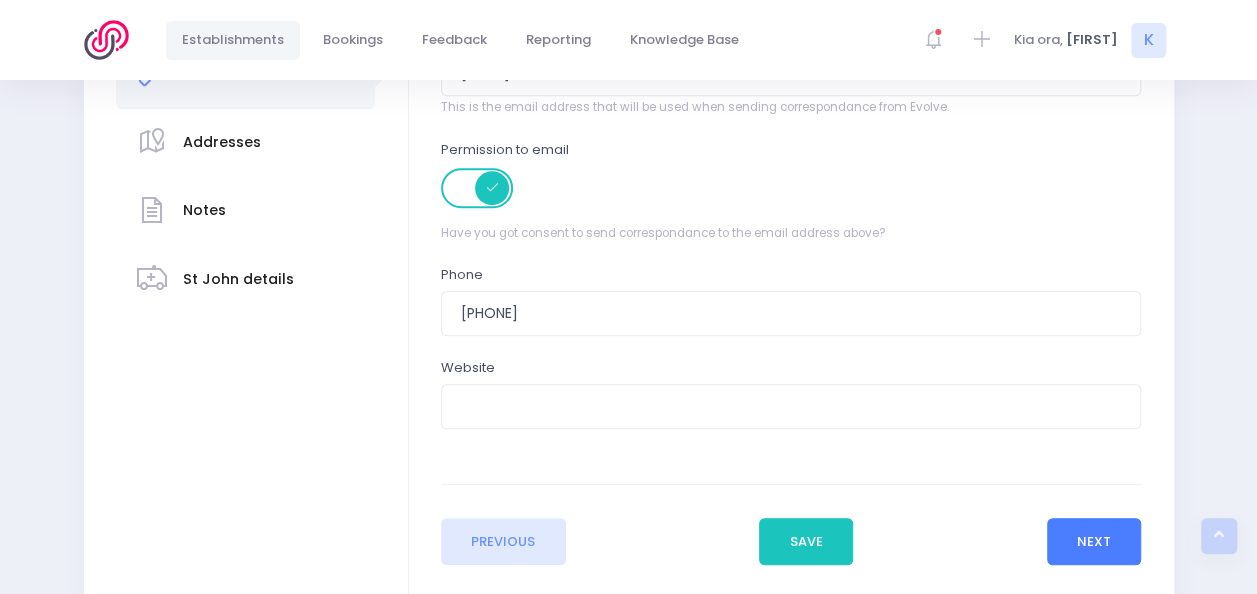 scroll, scrollTop: 399, scrollLeft: 0, axis: vertical 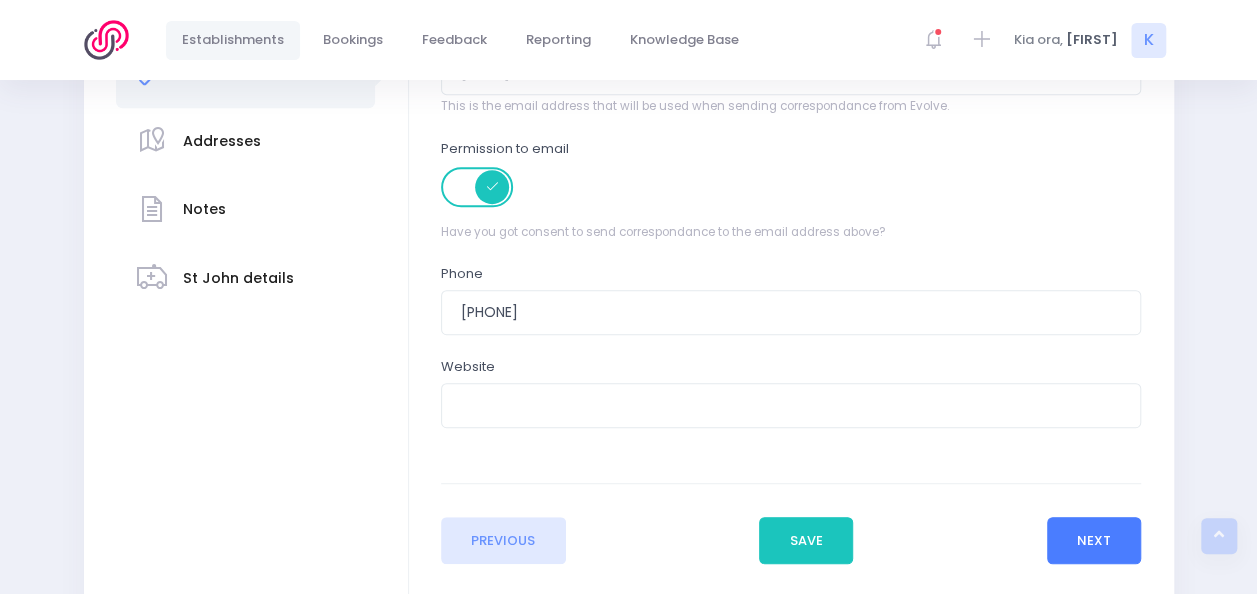 click on "Next" at bounding box center [1094, 541] 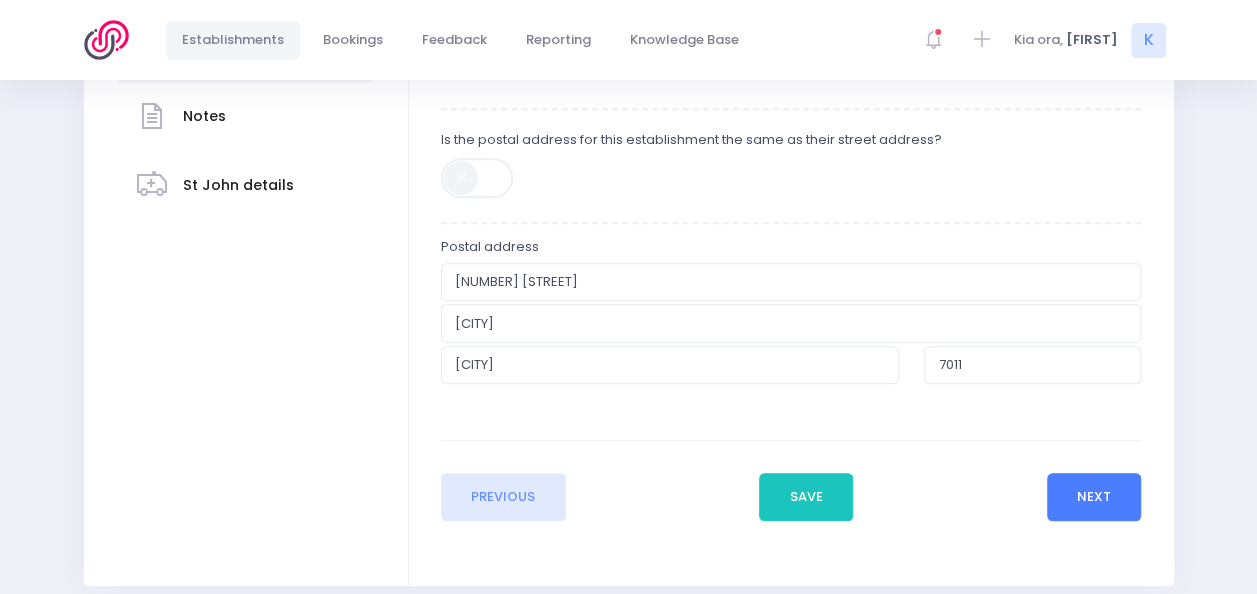 scroll, scrollTop: 553, scrollLeft: 0, axis: vertical 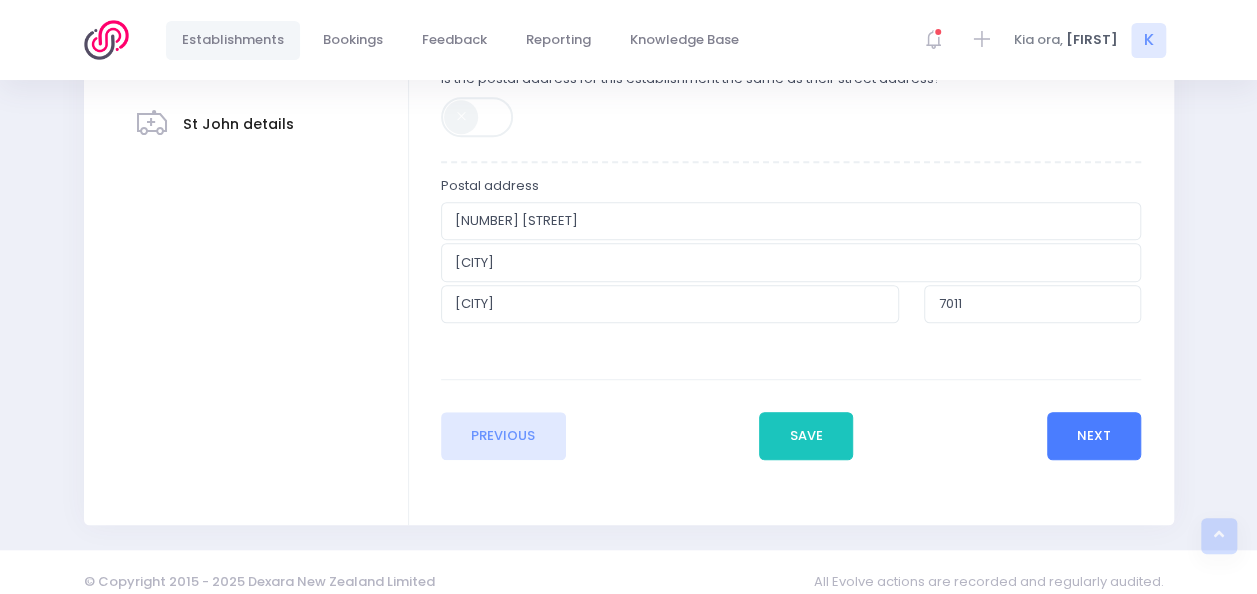click on "Next" at bounding box center [1094, 436] 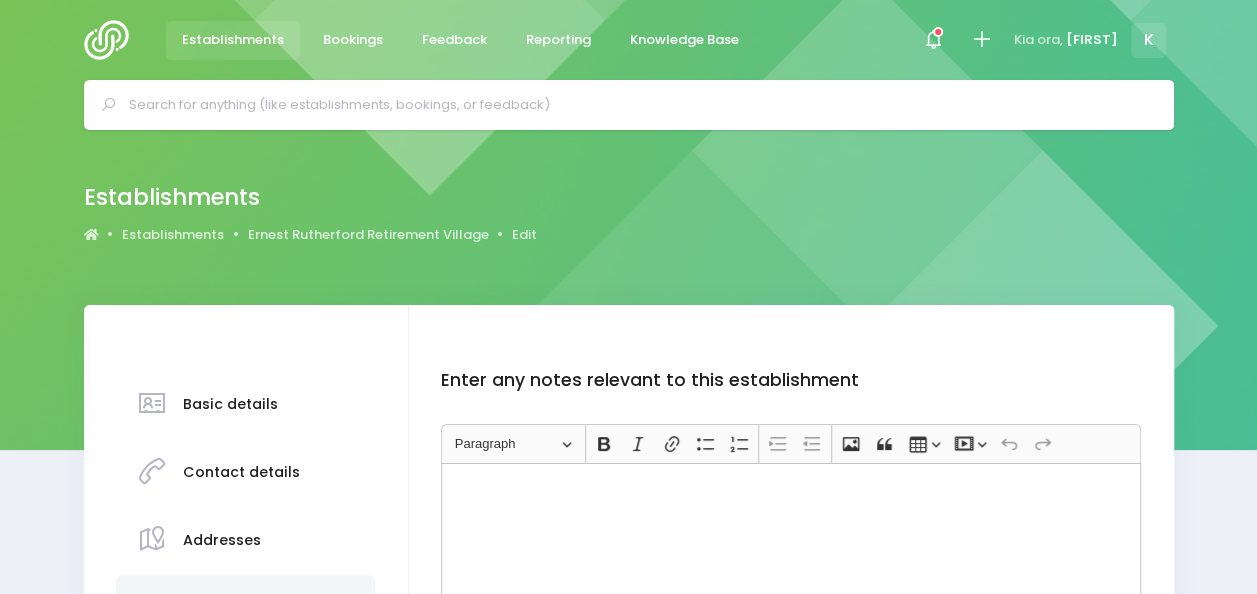 scroll, scrollTop: 263, scrollLeft: 0, axis: vertical 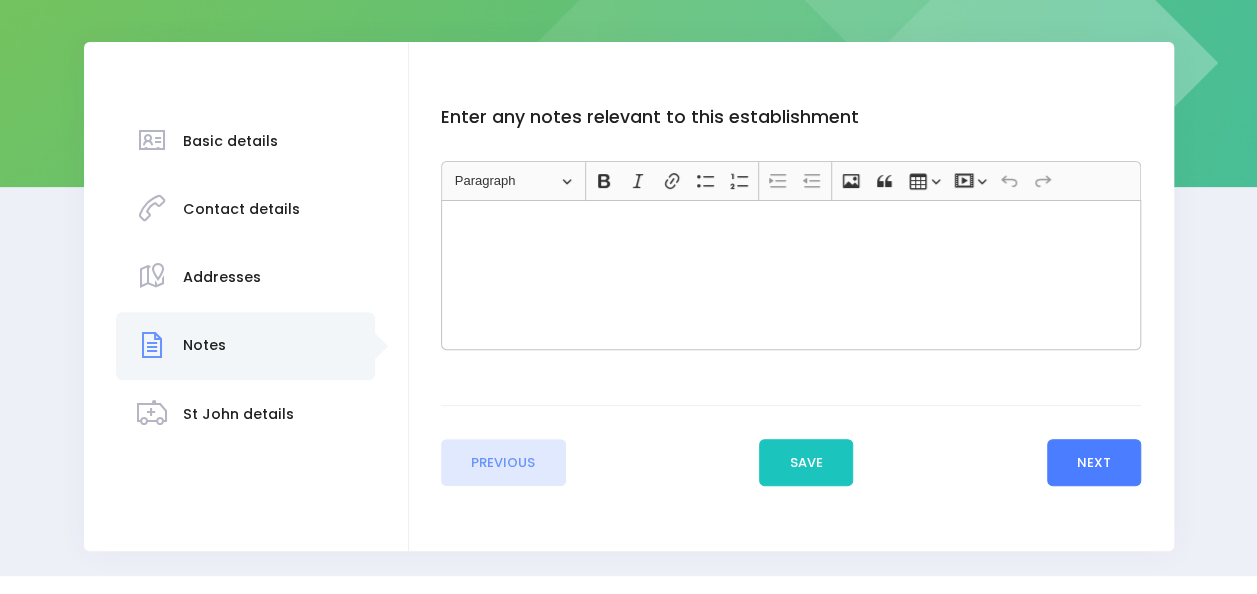 click on "Next" at bounding box center [1094, 463] 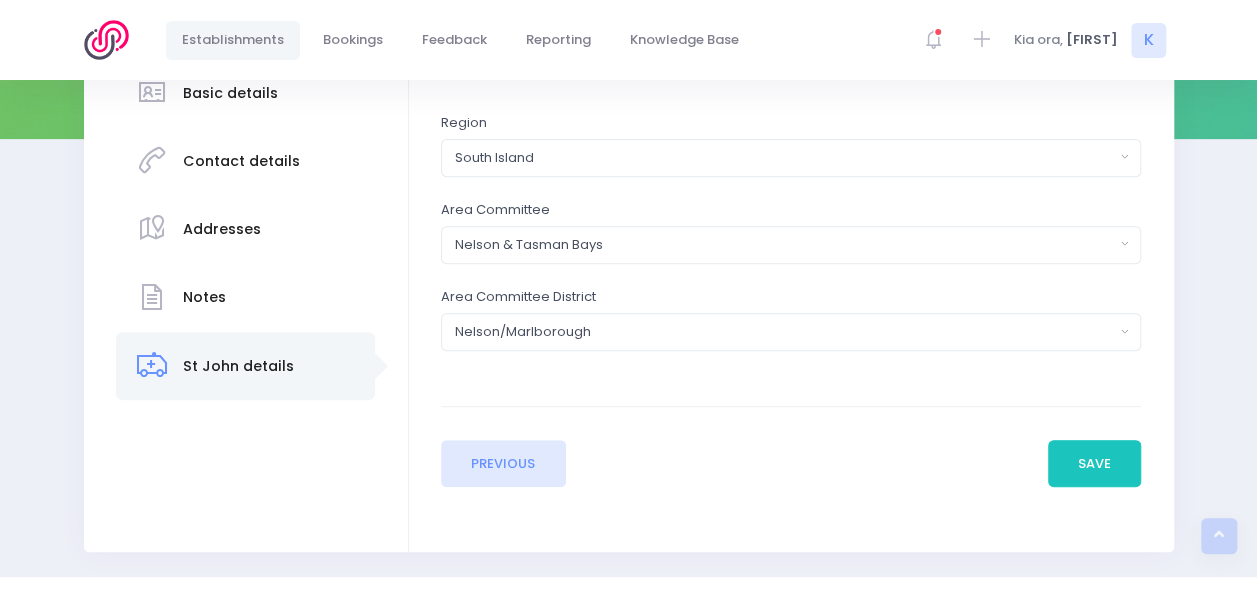 scroll, scrollTop: 312, scrollLeft: 0, axis: vertical 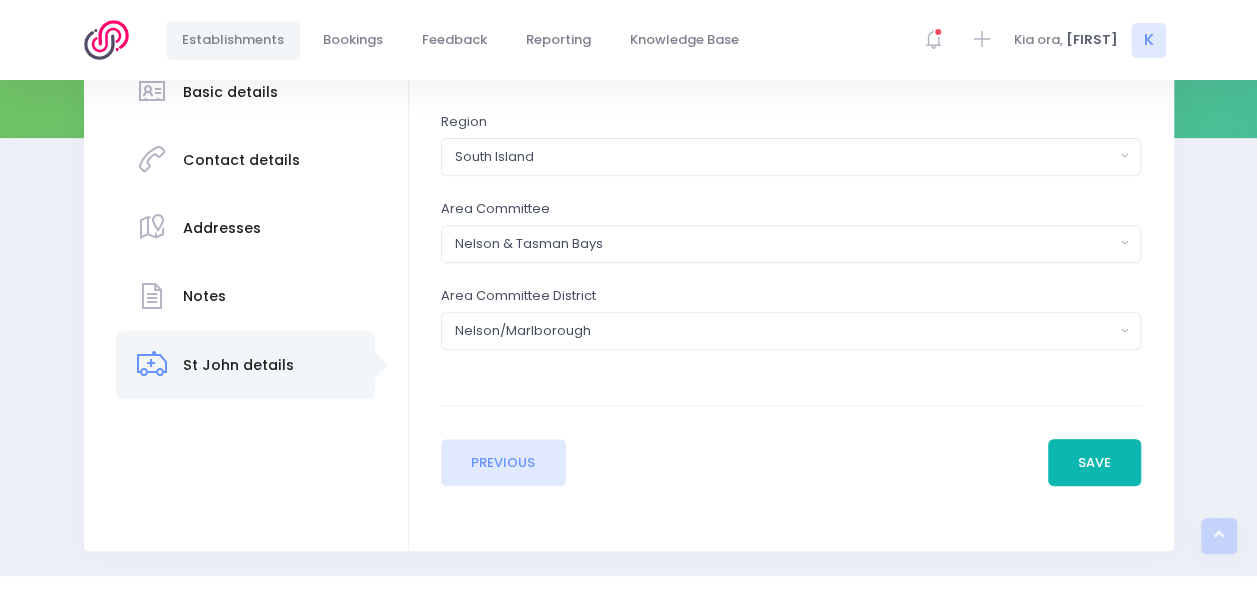 click on "Save" at bounding box center [1095, 463] 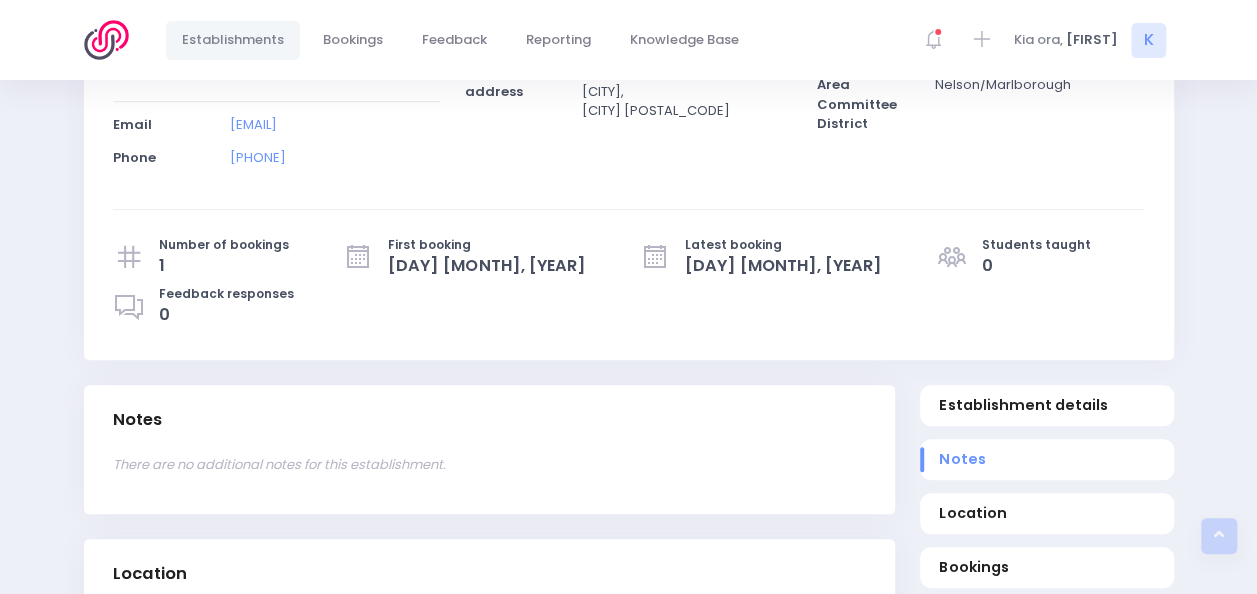 scroll, scrollTop: 459, scrollLeft: 0, axis: vertical 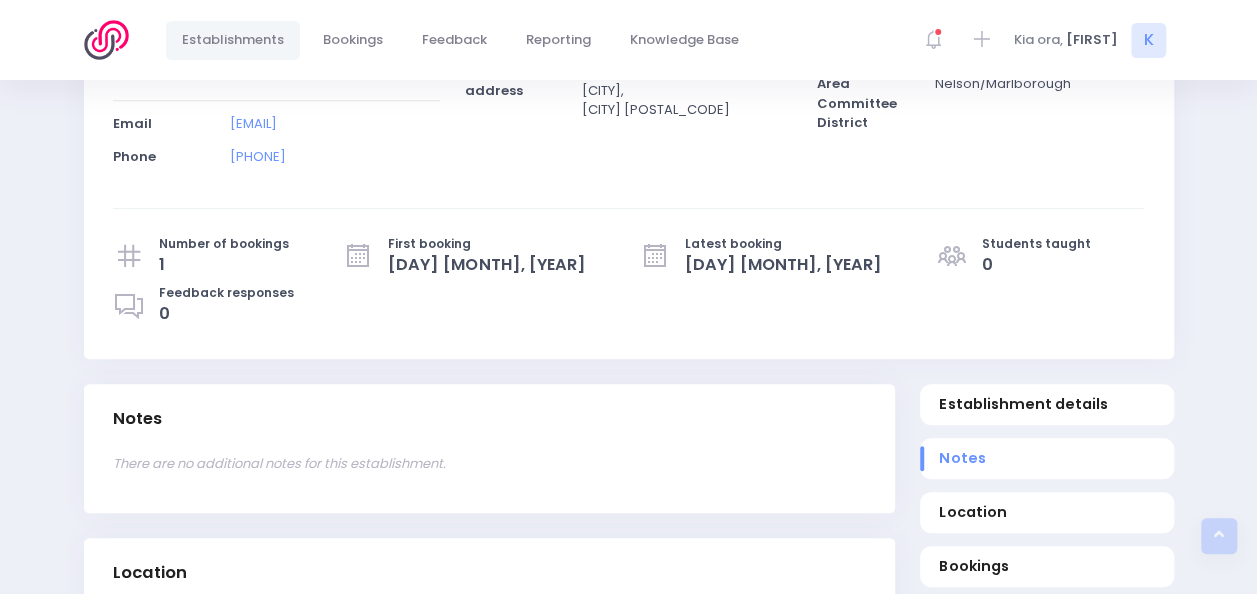 click on "Students taught
0" at bounding box center [1032, 256] 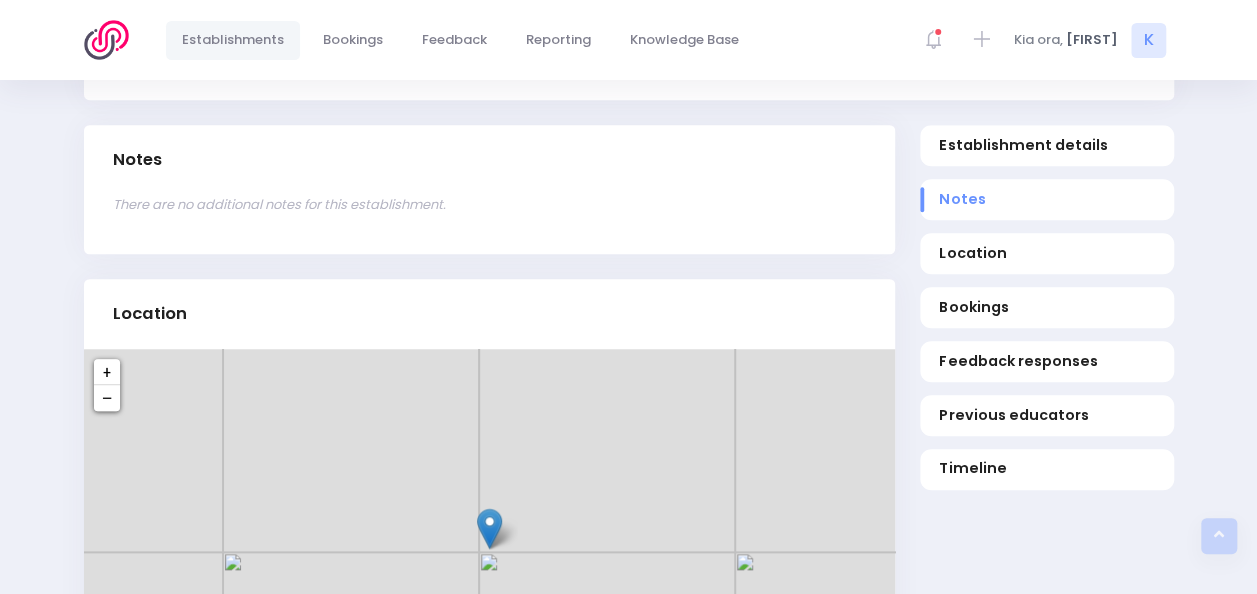 scroll, scrollTop: 719, scrollLeft: 0, axis: vertical 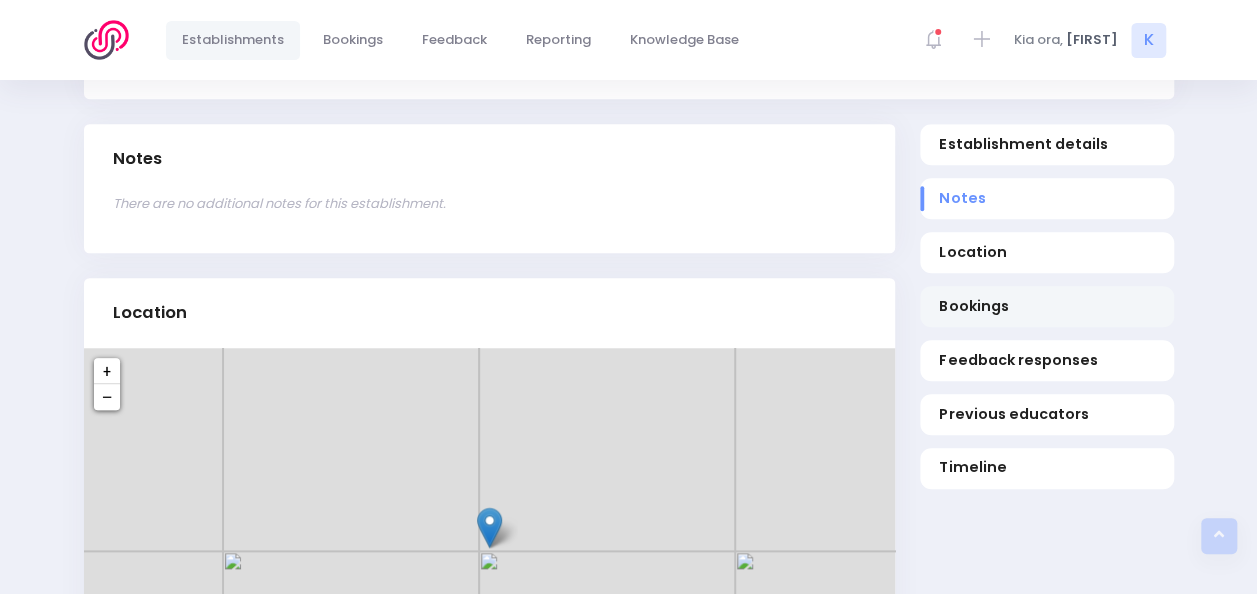 click on "Bookings" at bounding box center [1047, 306] 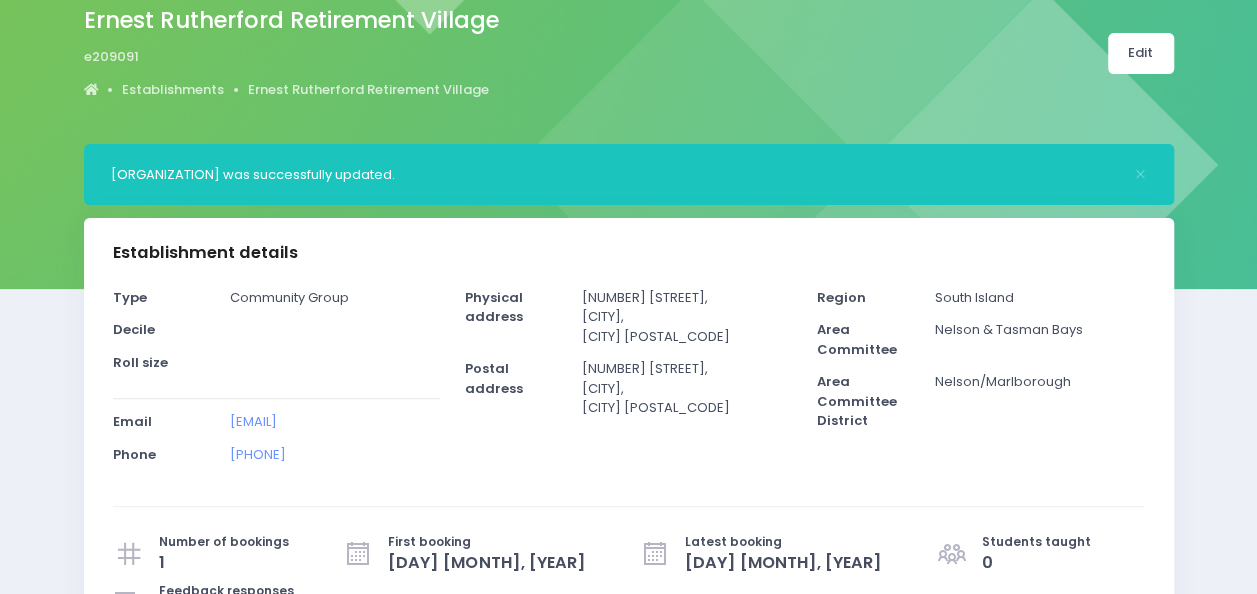 scroll, scrollTop: 160, scrollLeft: 0, axis: vertical 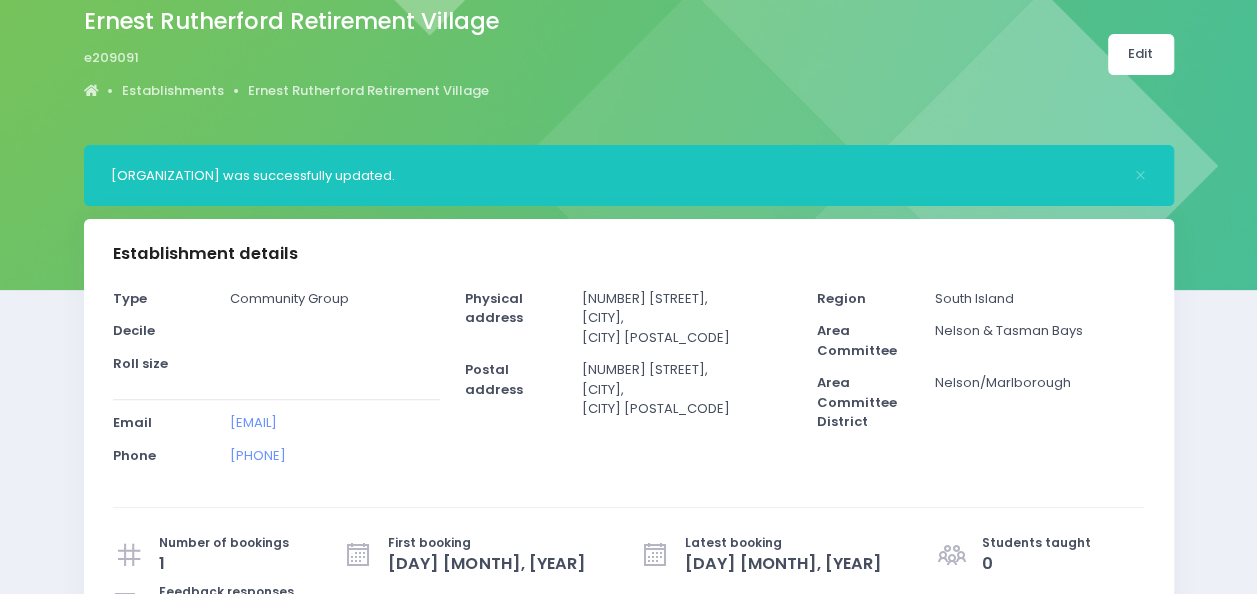 click at bounding box center (952, 555) 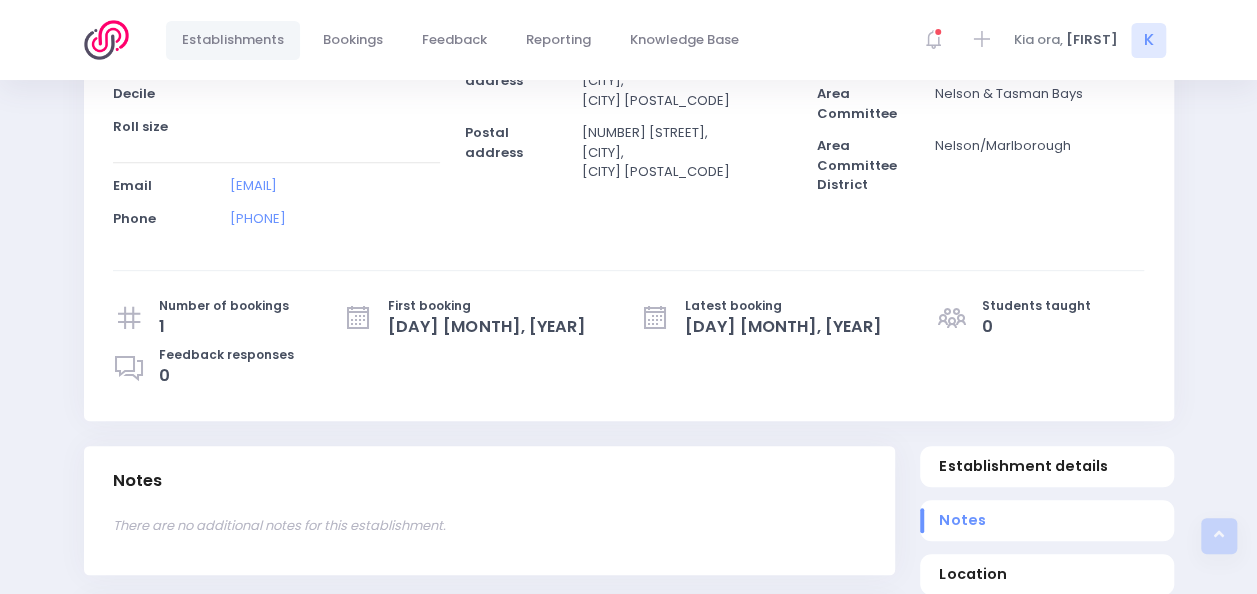 scroll, scrollTop: 398, scrollLeft: 0, axis: vertical 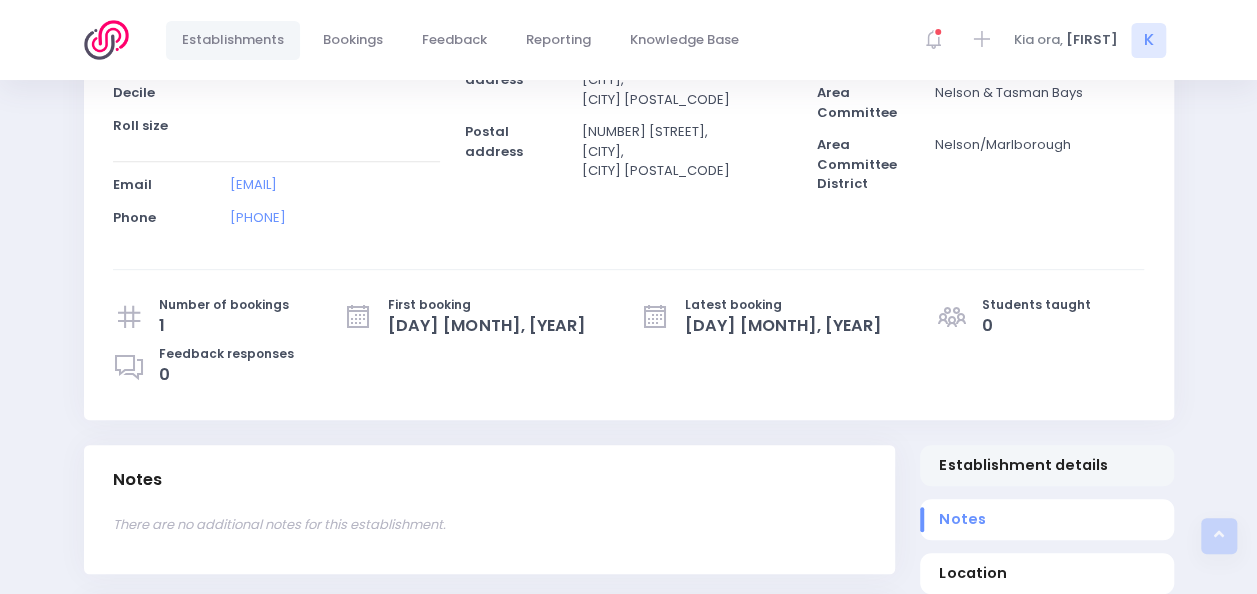 click on "Establishment details" at bounding box center (1046, 465) 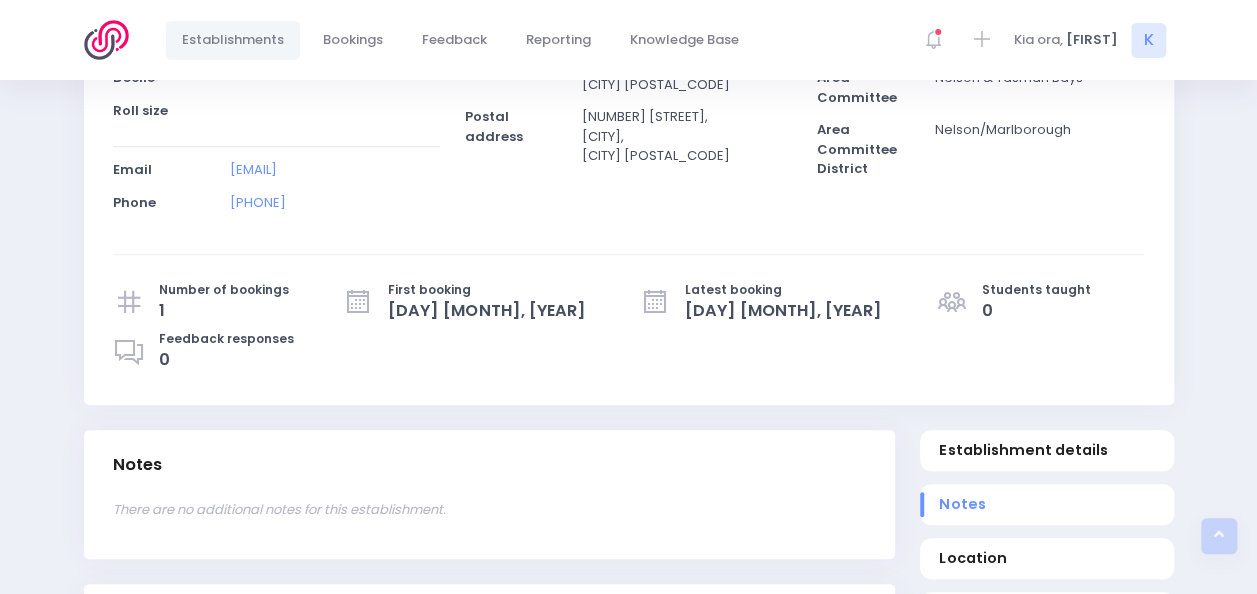 scroll, scrollTop: 414, scrollLeft: 0, axis: vertical 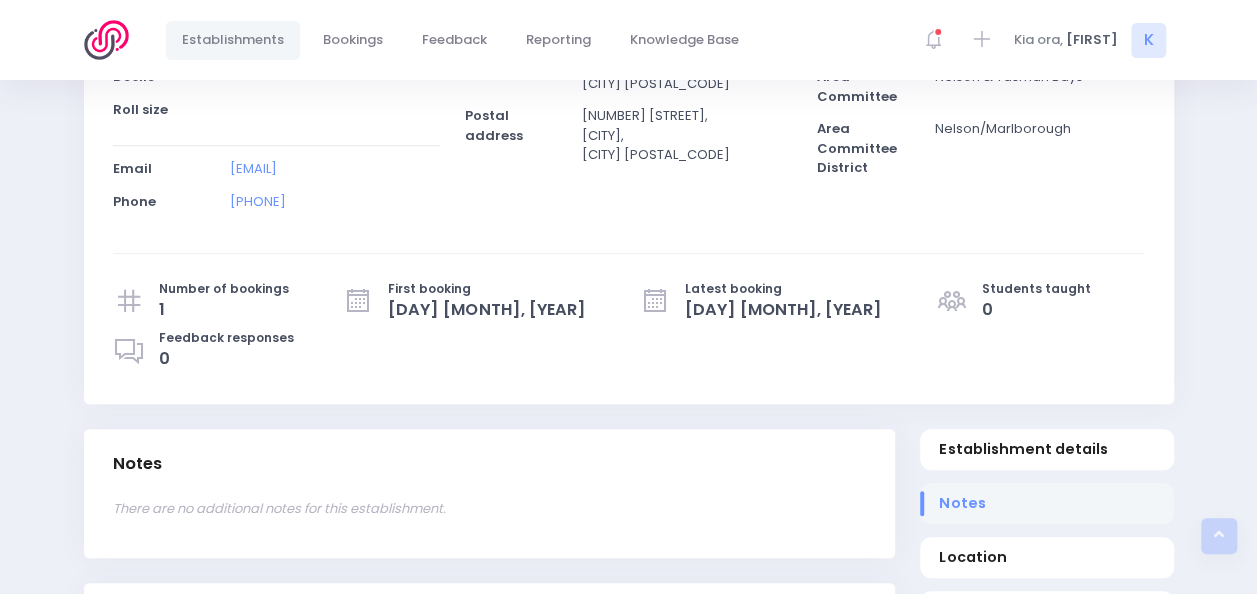 click on "Notes" at bounding box center [1046, 503] 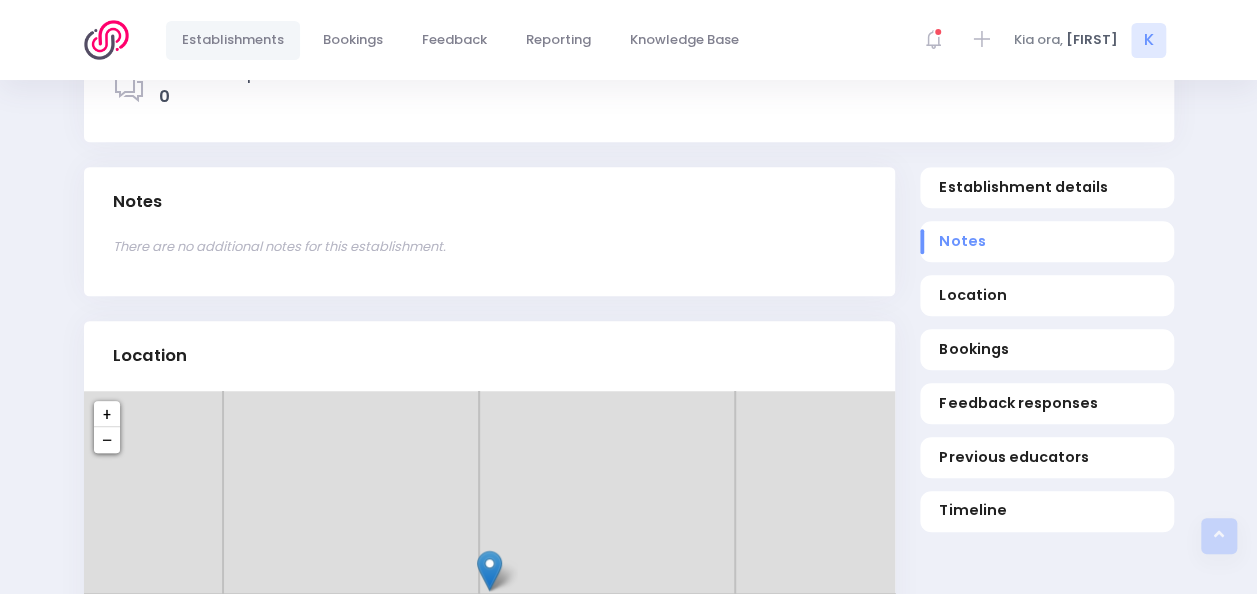 scroll, scrollTop: 692, scrollLeft: 0, axis: vertical 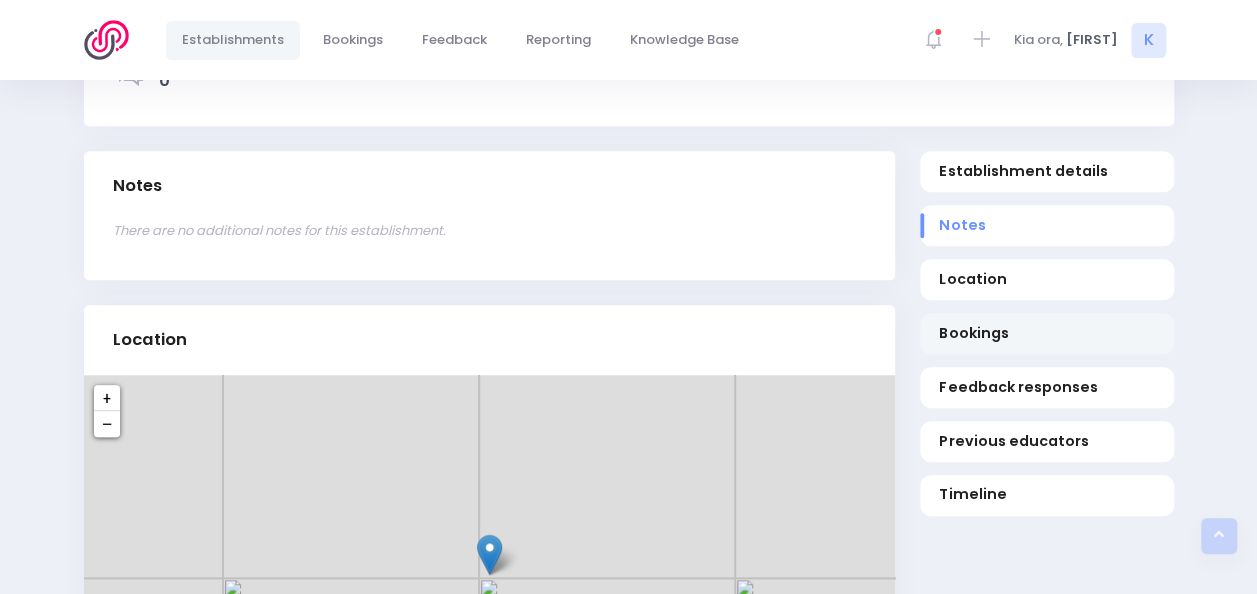 click on "Bookings" at bounding box center (1047, 333) 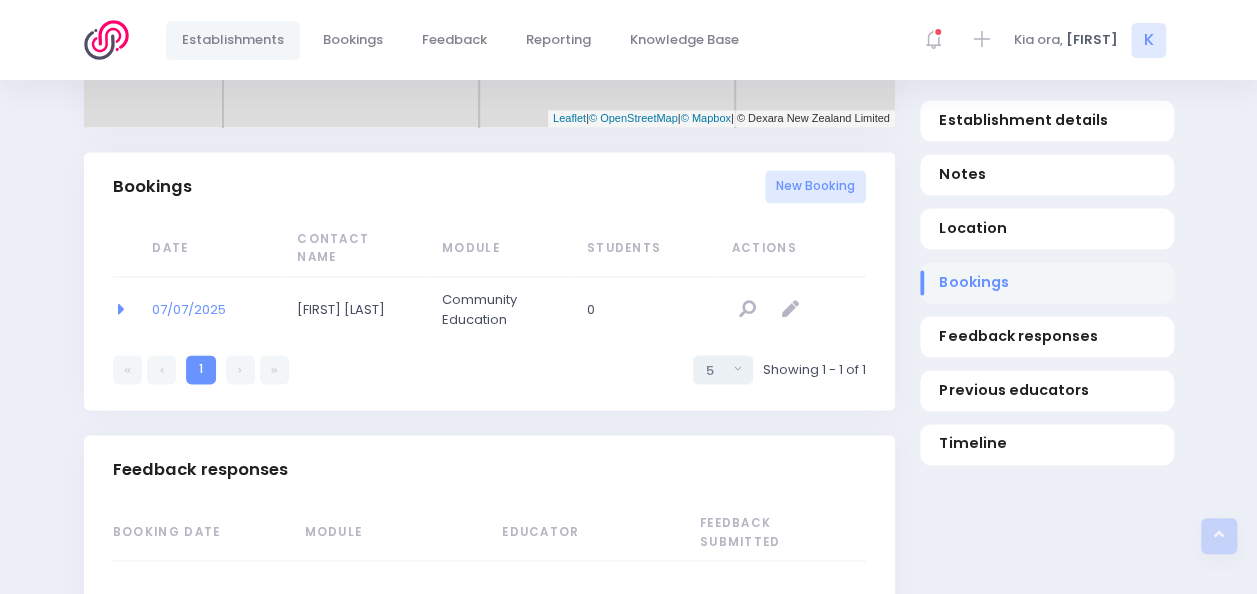 scroll, scrollTop: 1341, scrollLeft: 0, axis: vertical 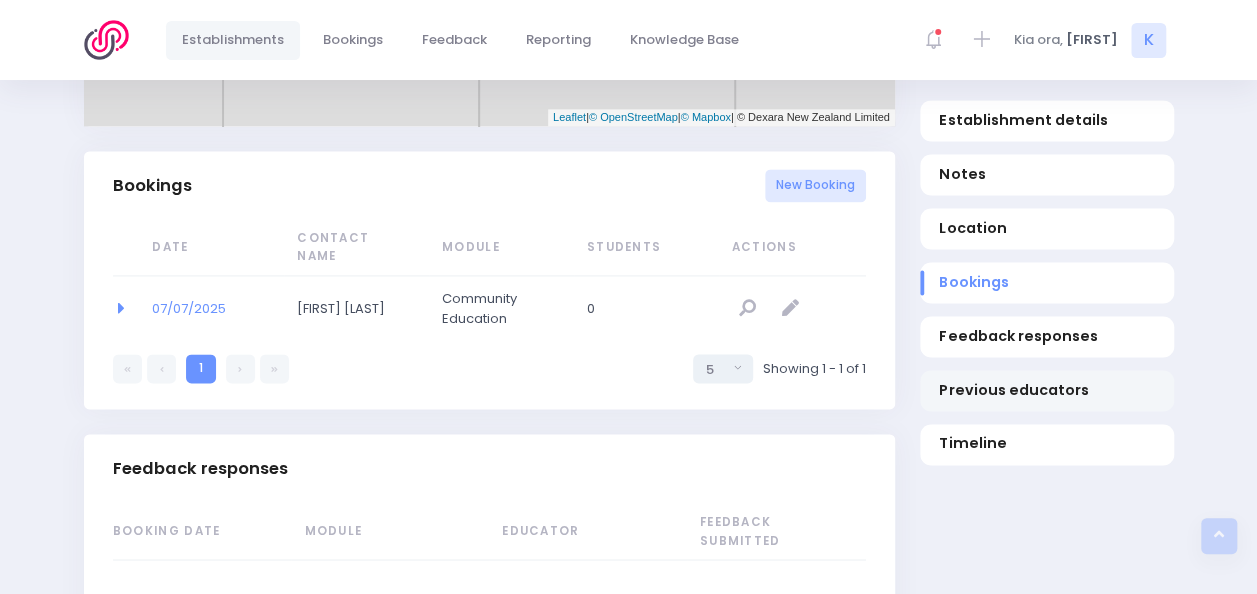 click on "Previous educators" at bounding box center (1047, 390) 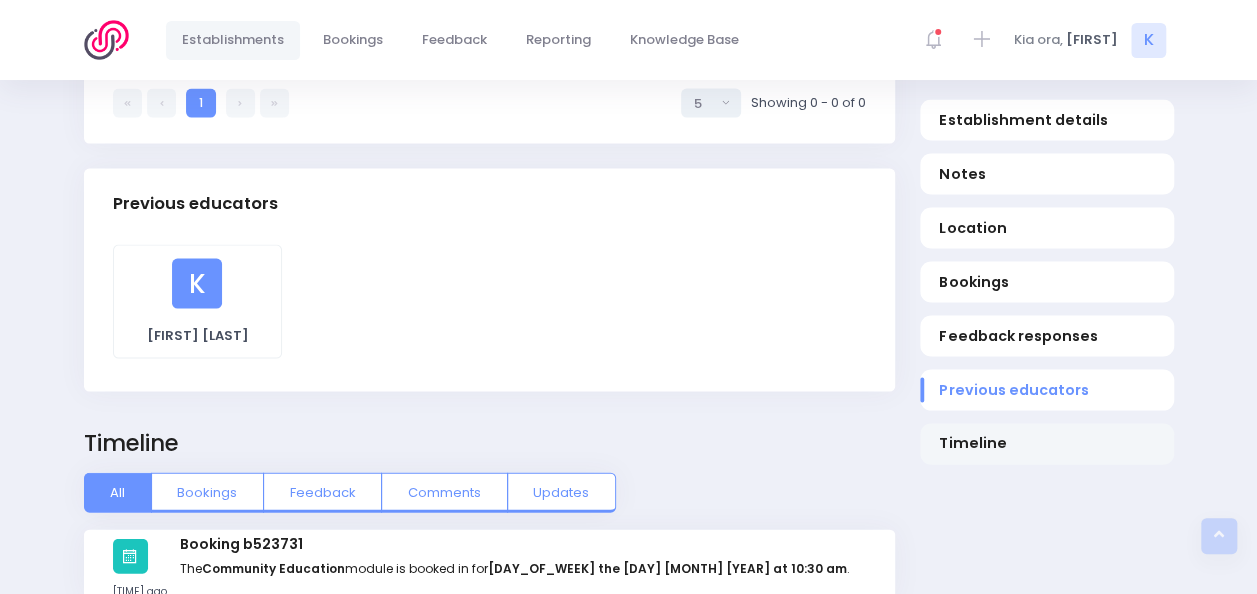 click on "Timeline" at bounding box center (1046, 443) 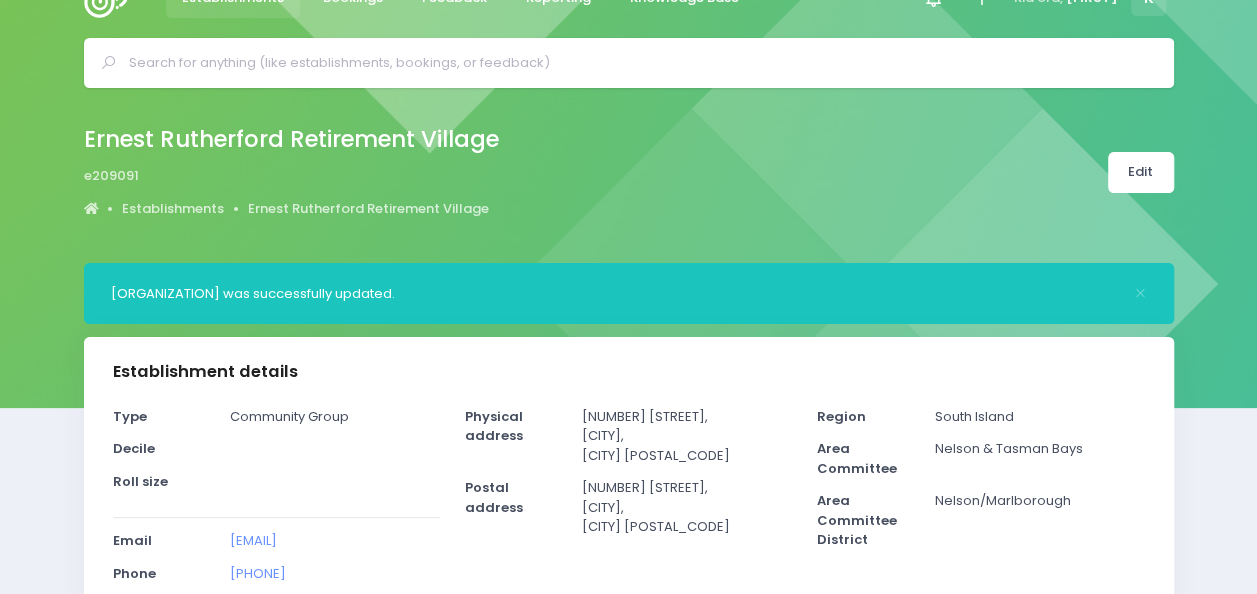 scroll, scrollTop: 0, scrollLeft: 0, axis: both 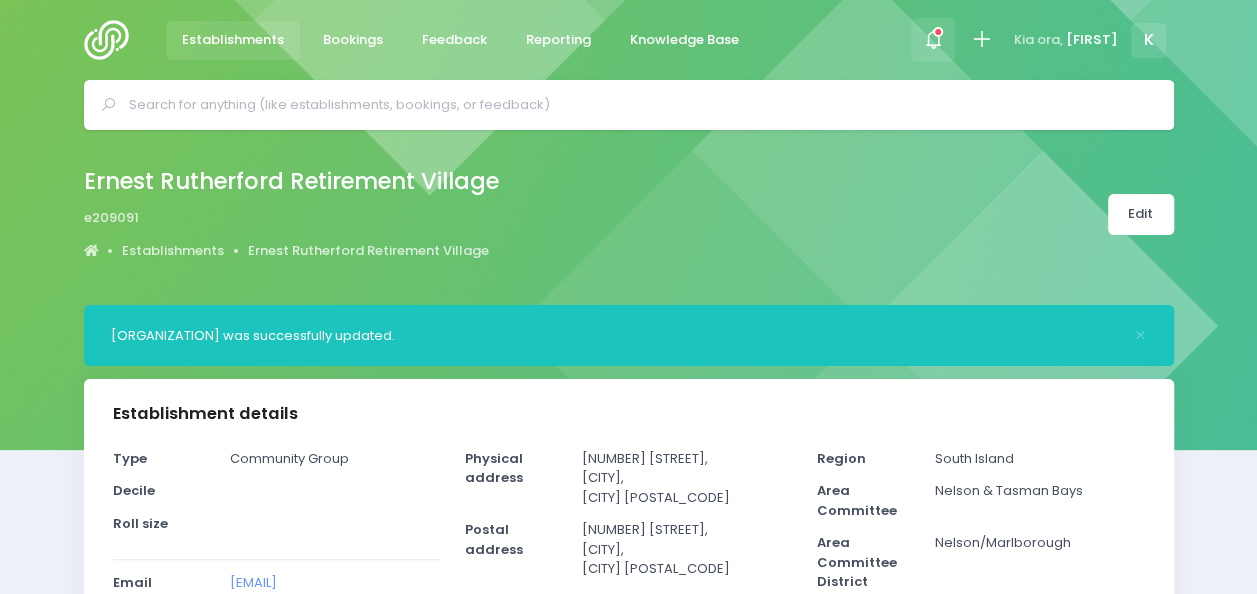 click at bounding box center (933, 40) 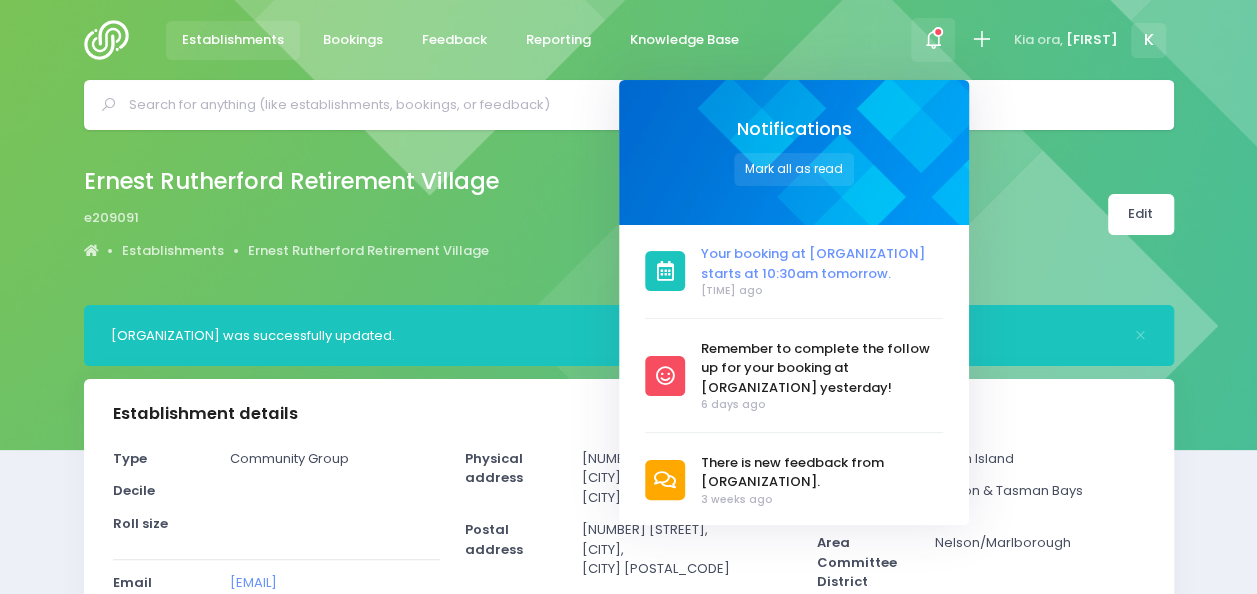 click on "Your booking at Ernest Rutherford Retirement Village starts at 10:30am tomorrow." at bounding box center [822, 263] 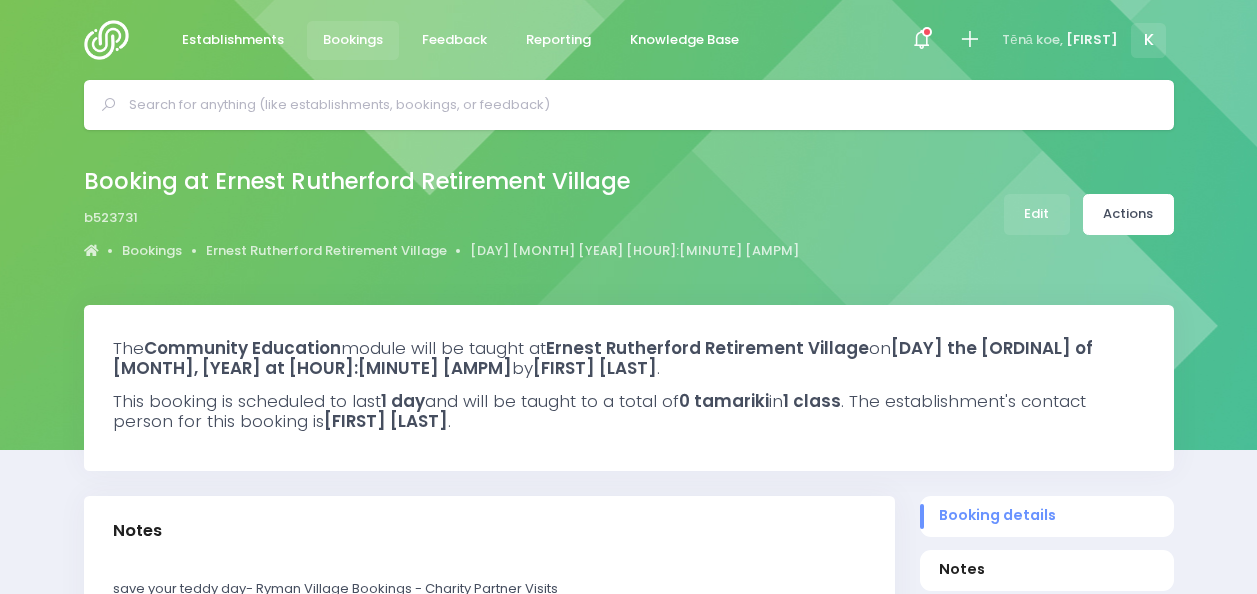 scroll, scrollTop: 0, scrollLeft: 0, axis: both 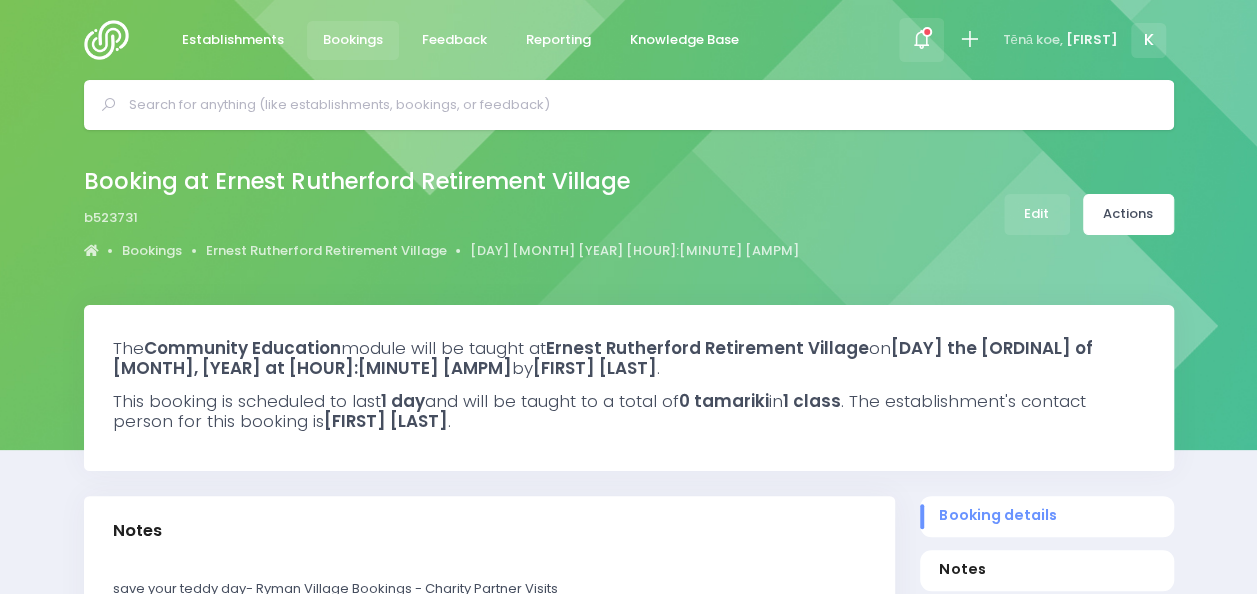 click at bounding box center [927, 32] 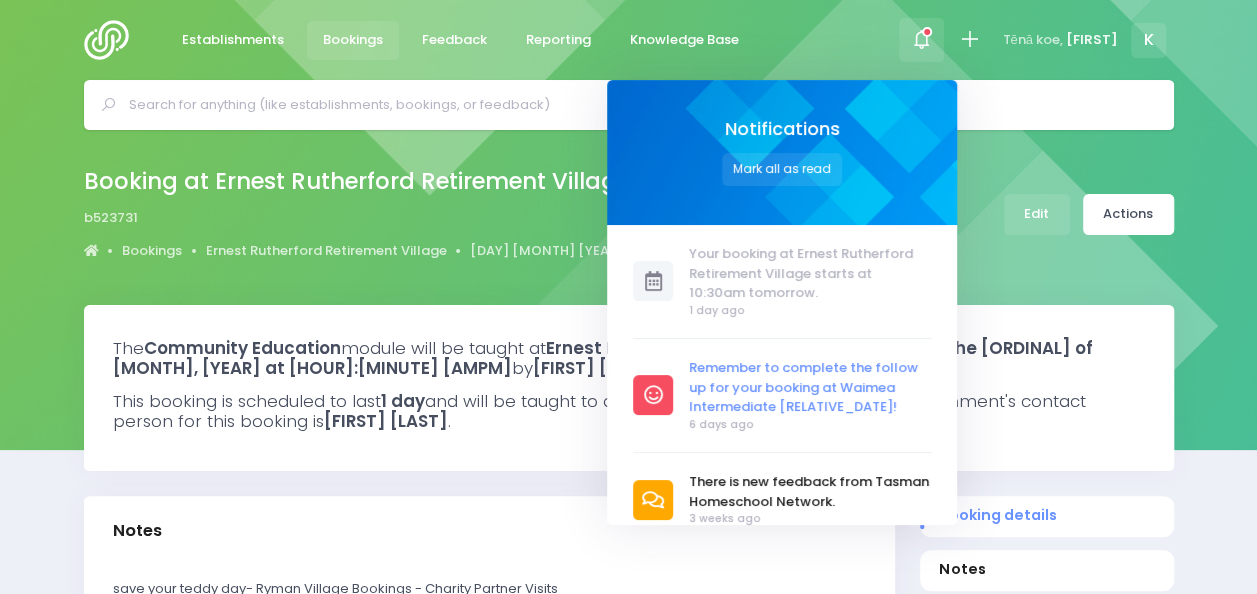 click on "Remember to complete the follow up for your booking at Waimea Intermediate [RELATIVE_DATE]!" at bounding box center (811, 387) 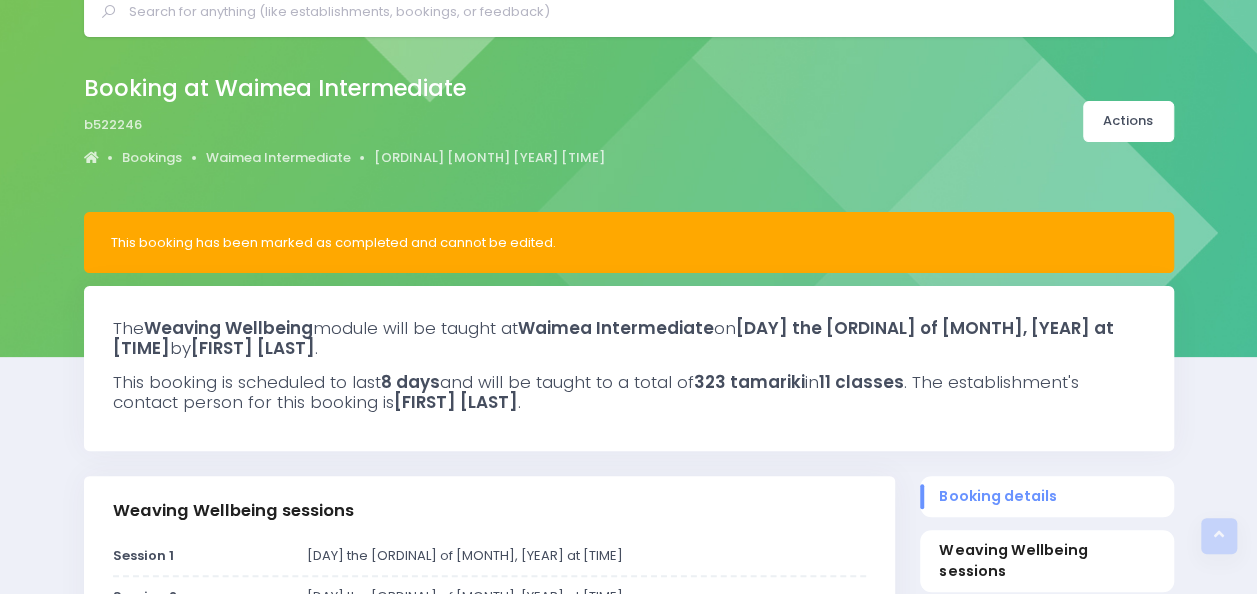 scroll, scrollTop: 0, scrollLeft: 0, axis: both 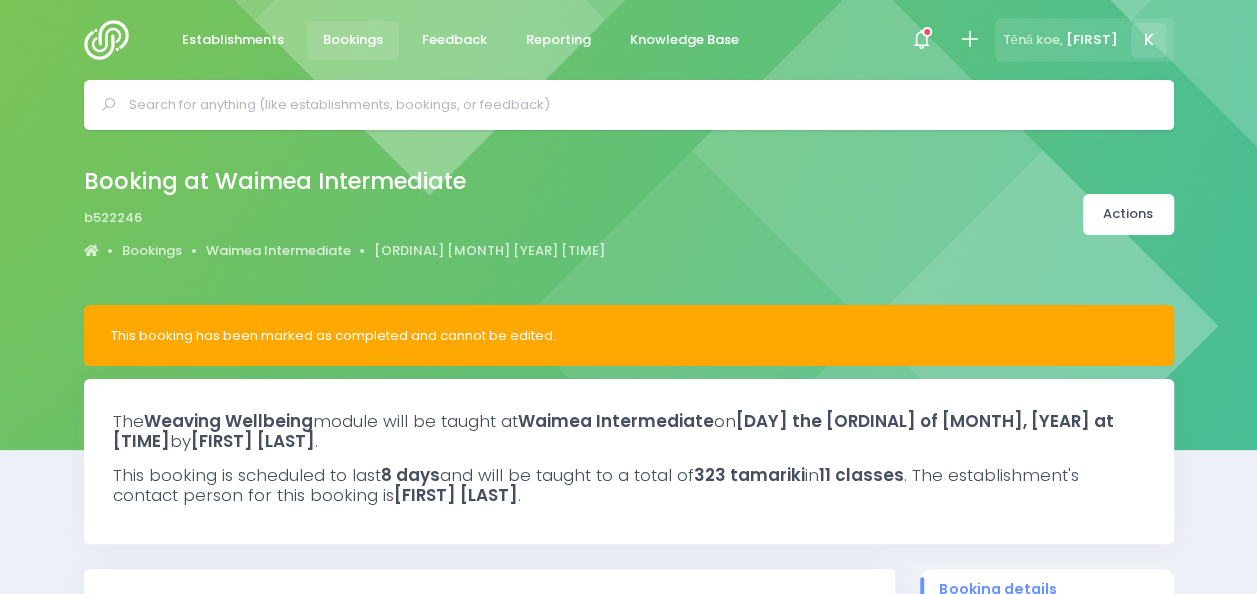 click on "K" at bounding box center (1148, 40) 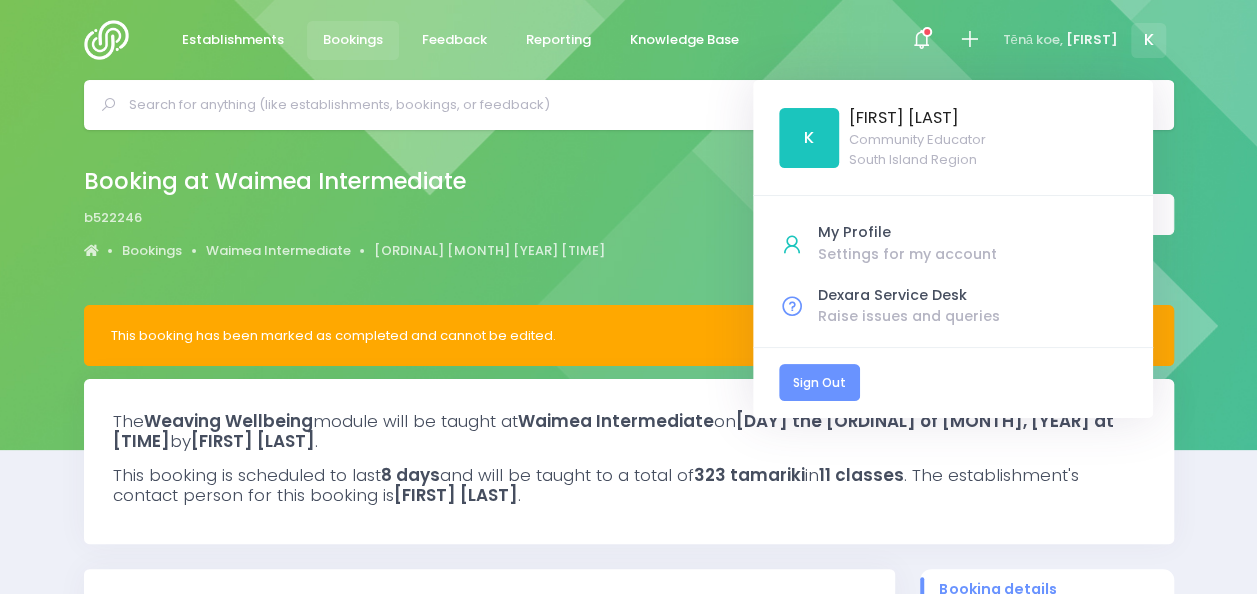 click on "Sign Out" at bounding box center [819, 382] 